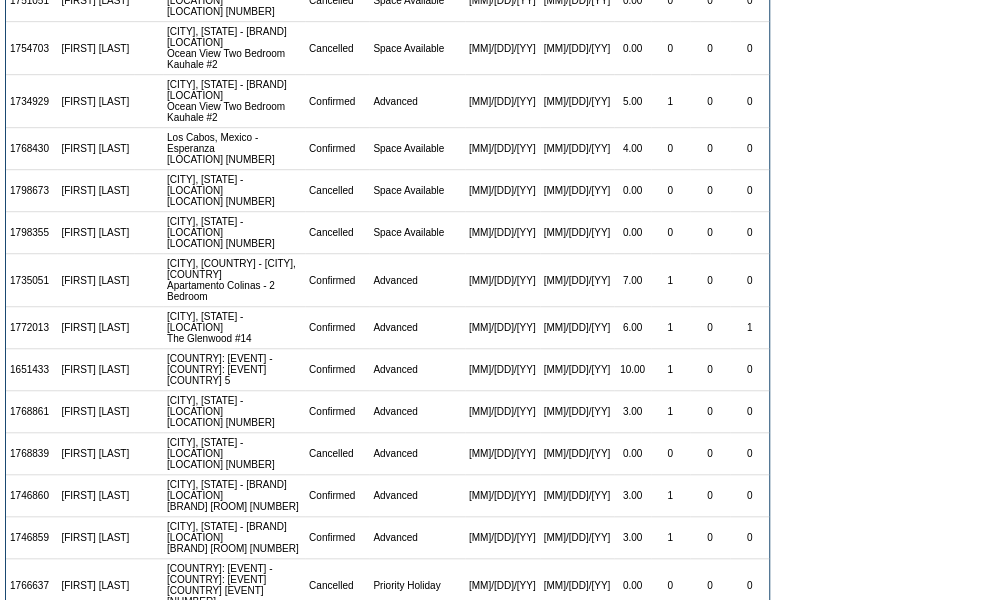 scroll, scrollTop: 623, scrollLeft: 0, axis: vertical 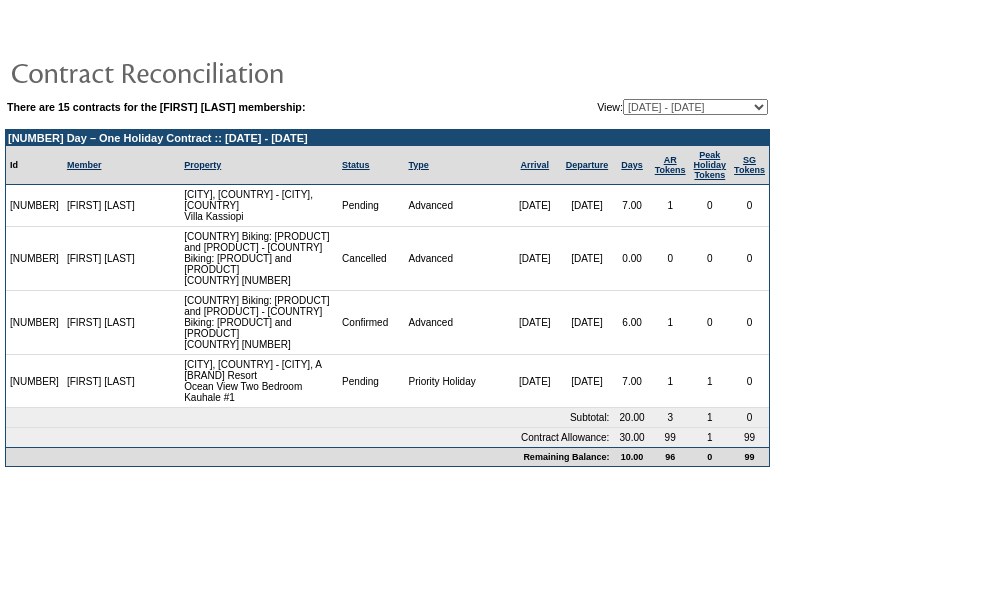 drag, startPoint x: 54, startPoint y: 398, endPoint x: 6, endPoint y: 397, distance: 48.010414 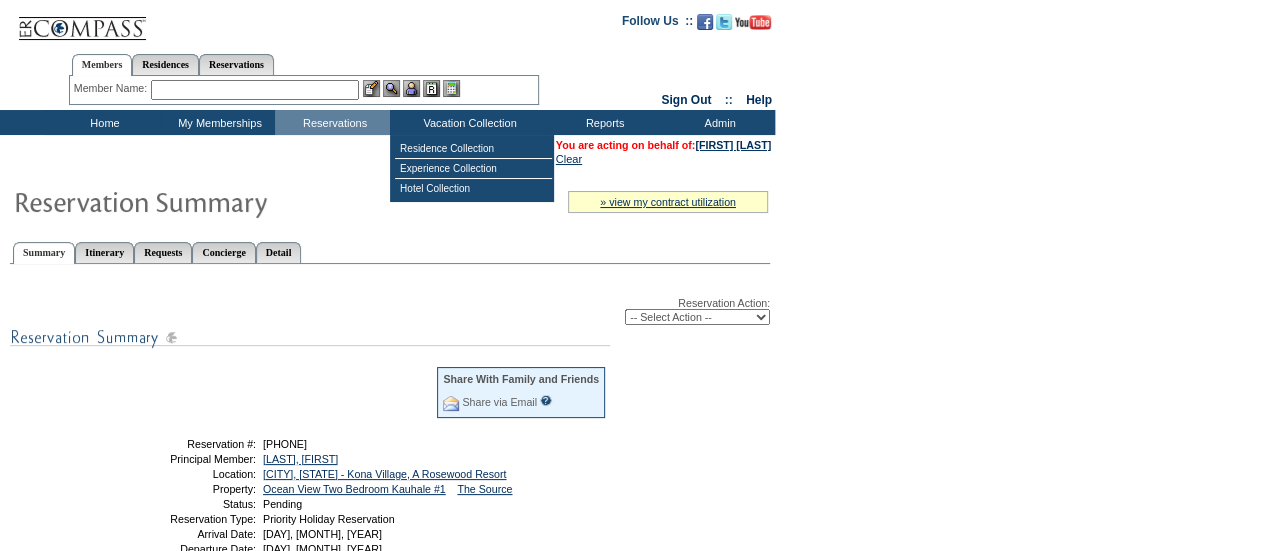 scroll, scrollTop: 141, scrollLeft: 0, axis: vertical 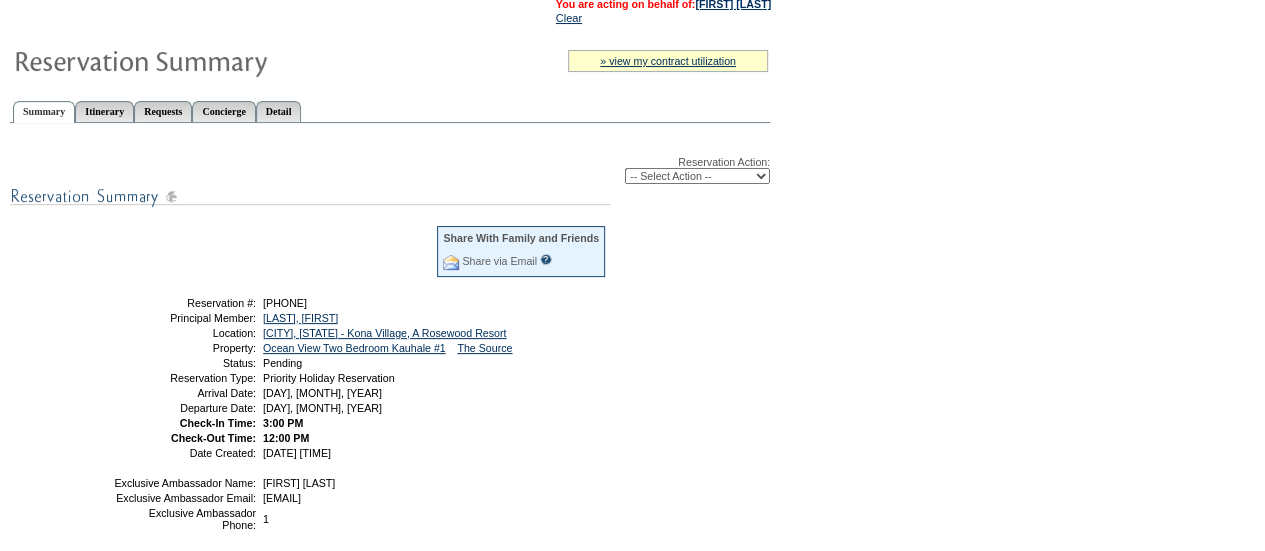 click on "-- Select Action --
Modify Reservation Dates
Modify Reservation Cost
Modify Occupancy
Change Club Property
Cancel Reservation
Confirm Reservation" at bounding box center [697, 176] 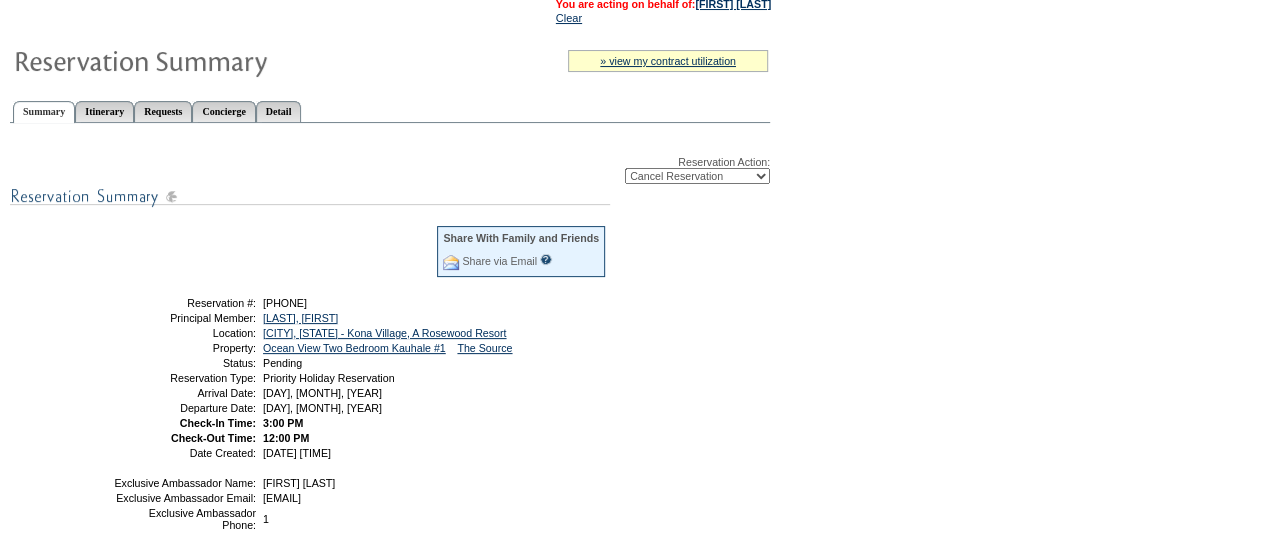 click on "-- Select Action --
Modify Reservation Dates
Modify Reservation Cost
Modify Occupancy
Change Club Property
Cancel Reservation
Confirm Reservation" at bounding box center [697, 176] 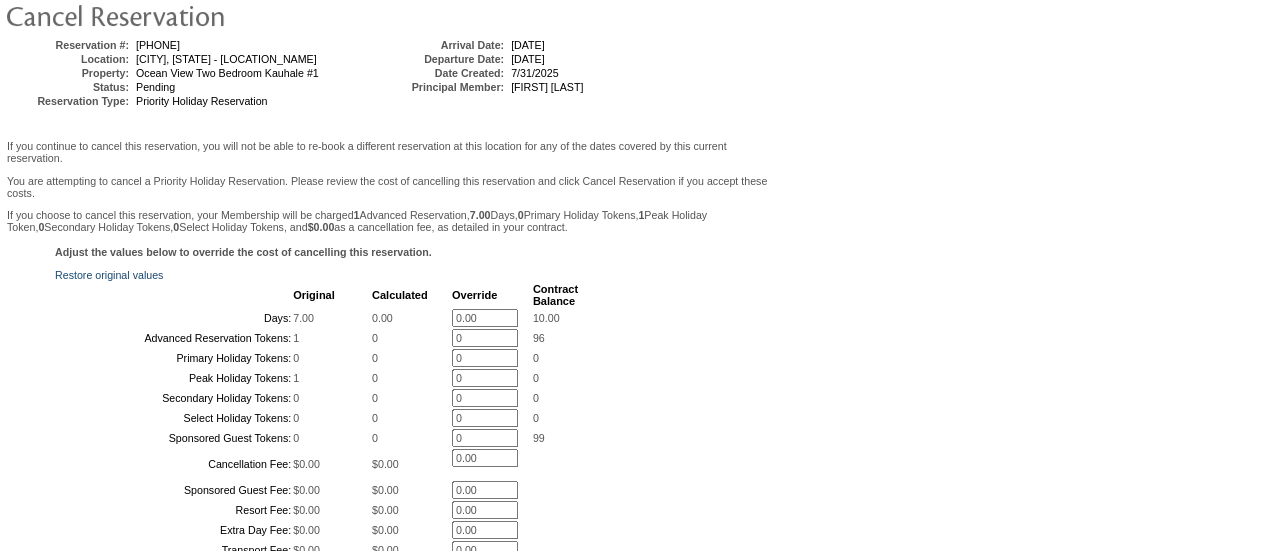 scroll, scrollTop: 202, scrollLeft: 0, axis: vertical 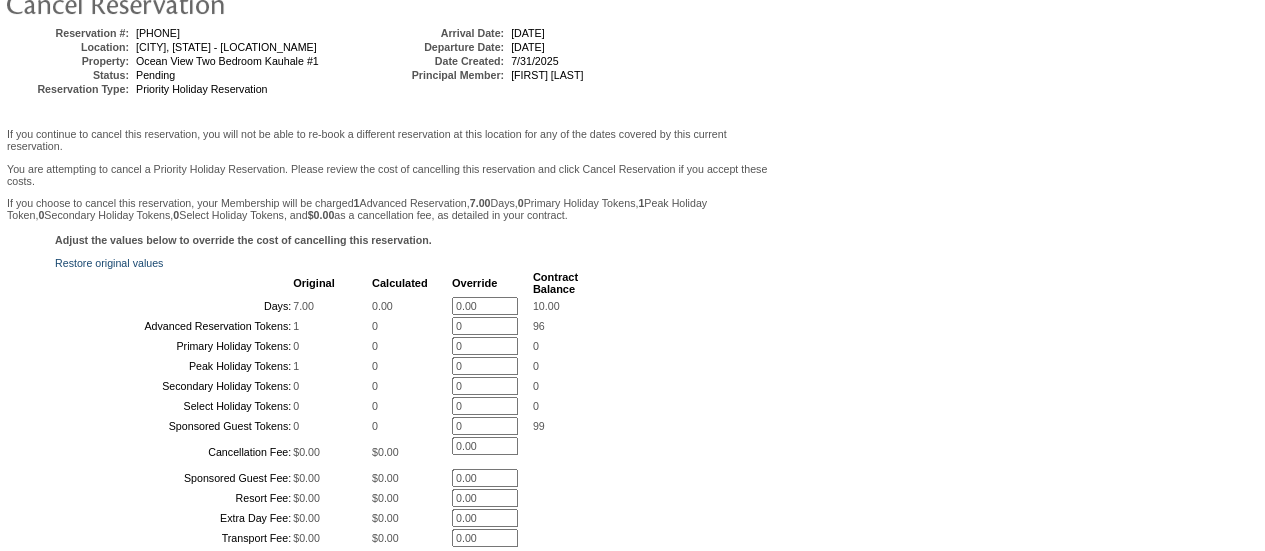 drag, startPoint x: 483, startPoint y: 321, endPoint x: 392, endPoint y: 319, distance: 91.02197 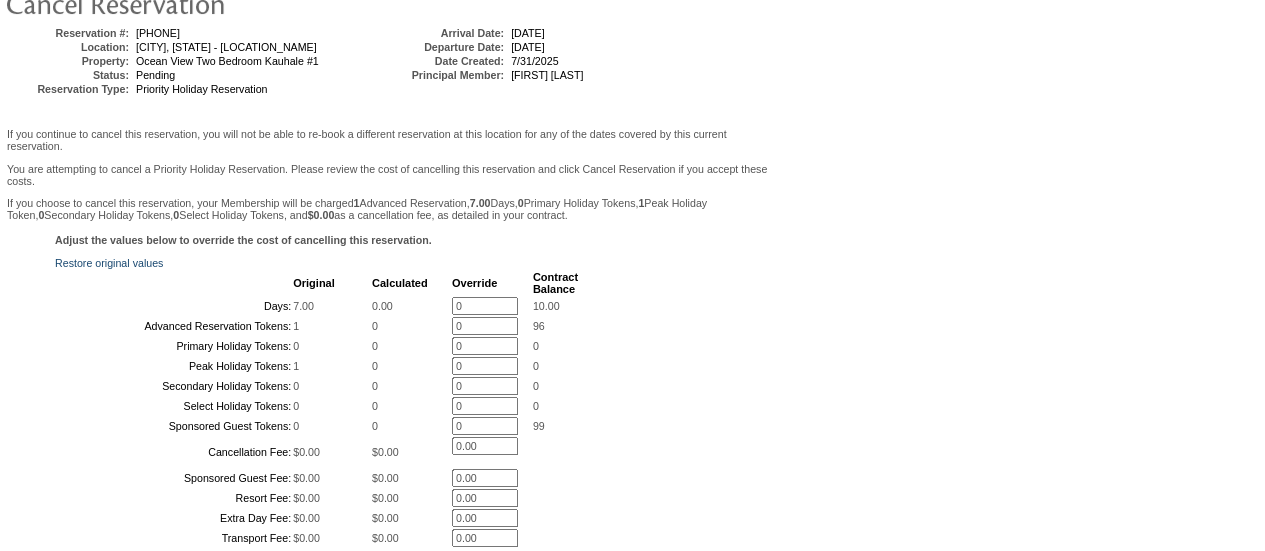 type on "0" 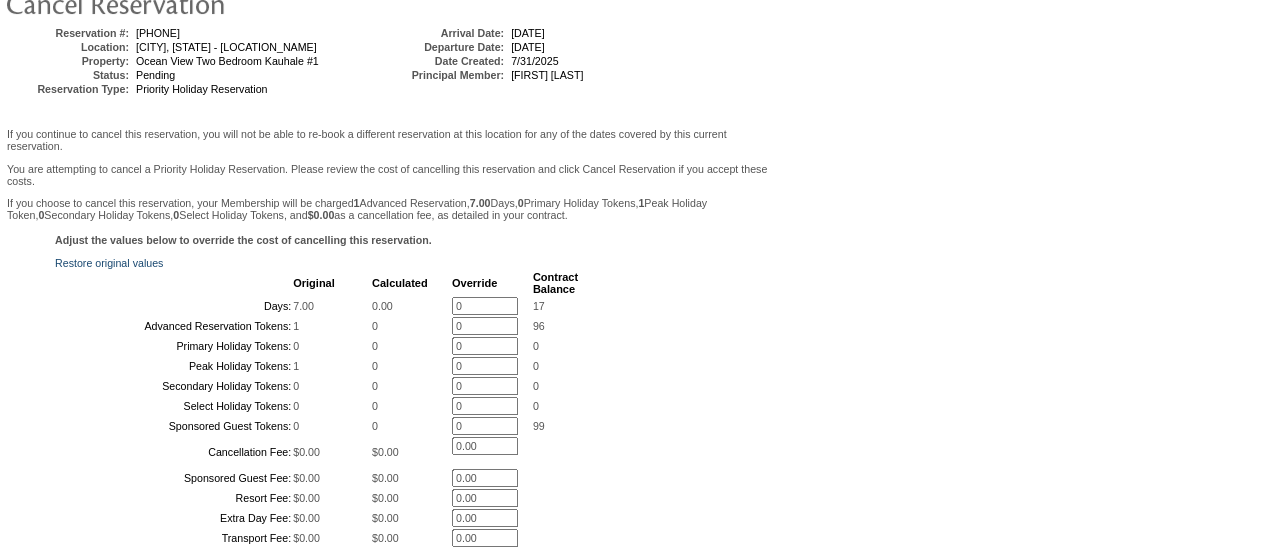 click on "Follow Us  ::" at bounding box center [629, 340] 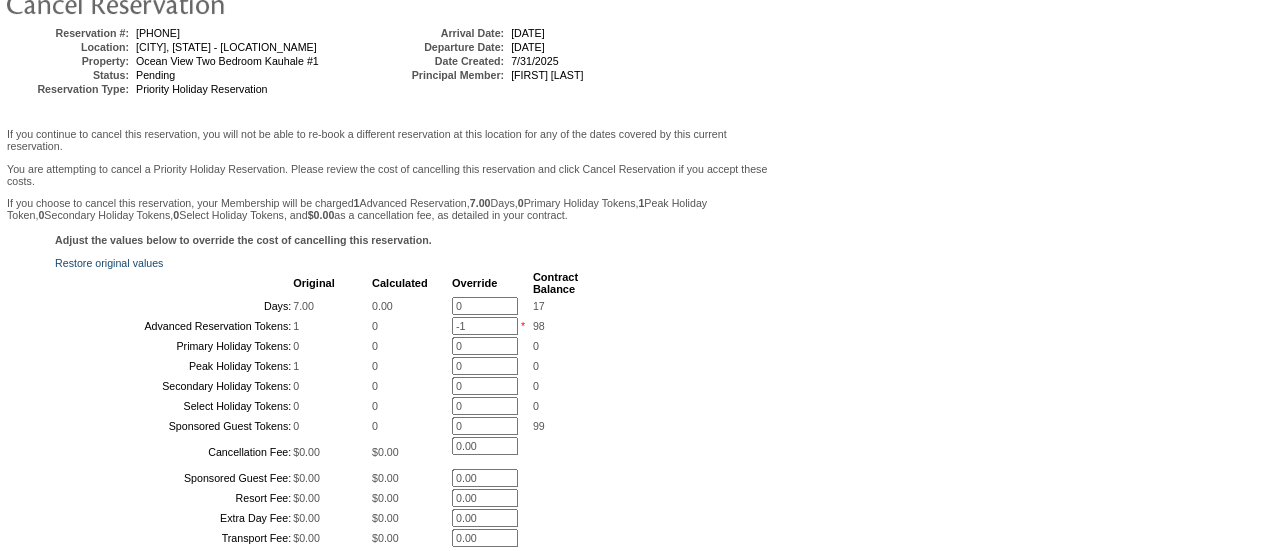 click on "Adjust the values below to override the cost of cancelling this reservation.
Restore original values
Original
Calculated
Override
Contract
Balance
Days:
7.00
0.00
0
*
17
Advanced Reservation Tokens:
1
0
-1
*
98
0 0 0 *" at bounding box center [387, 468] 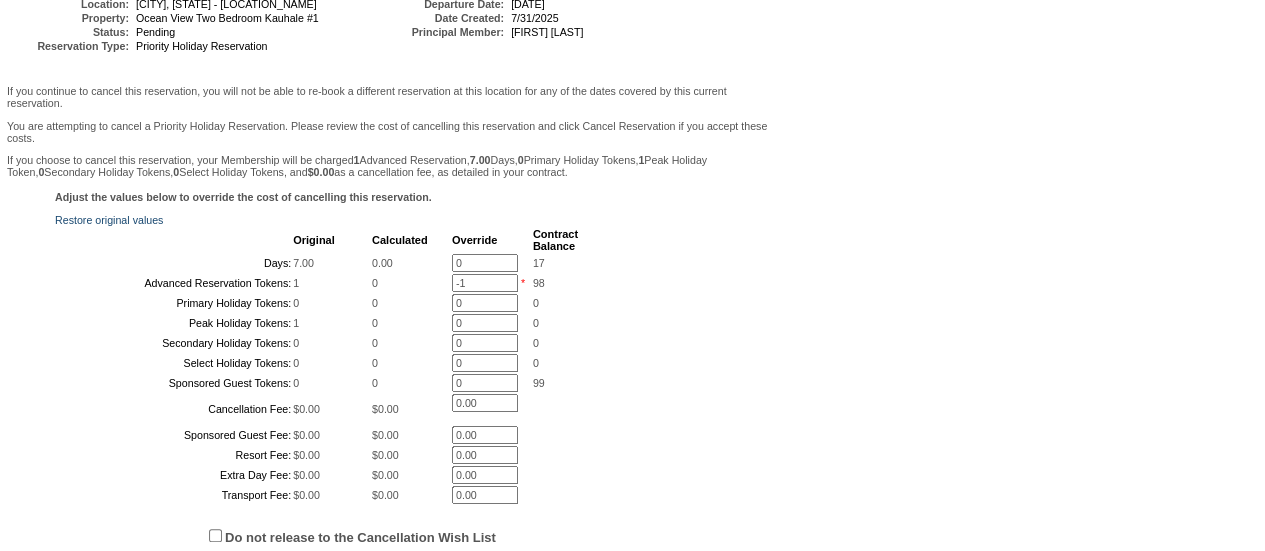 scroll, scrollTop: 244, scrollLeft: 0, axis: vertical 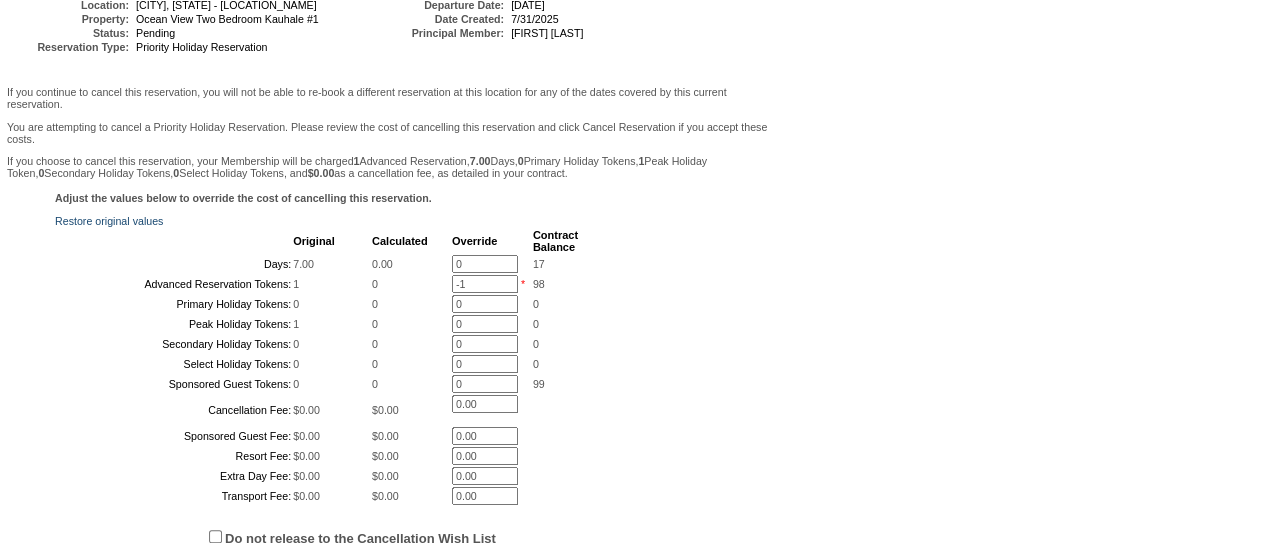 click on "-1" at bounding box center [485, 284] 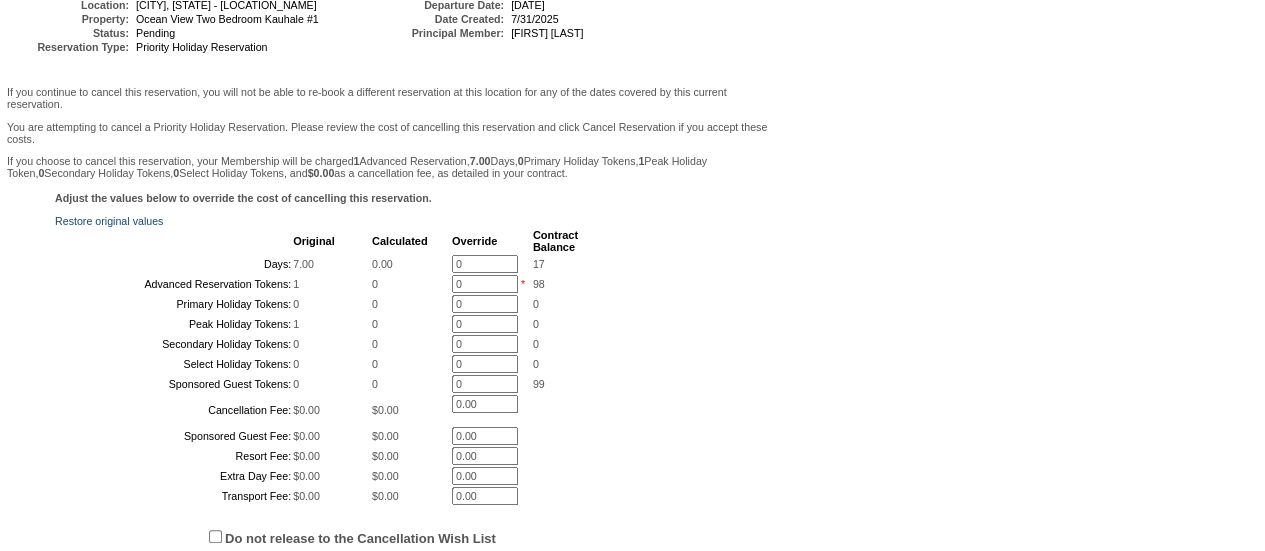 type on "0" 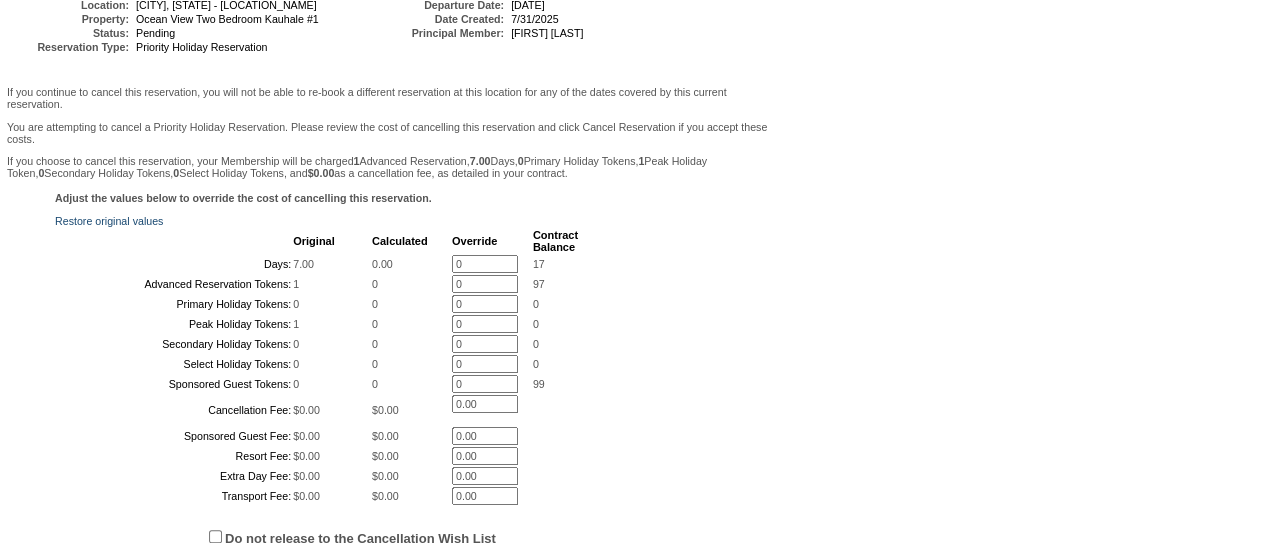 click on "Follow Us  ::" at bounding box center [629, 298] 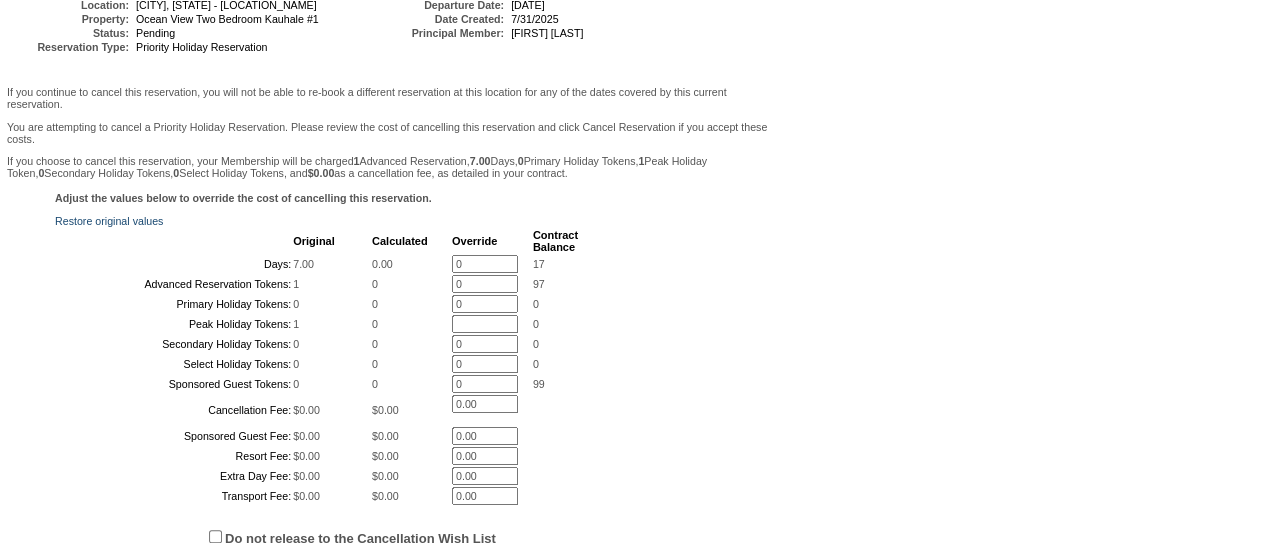 type on "1" 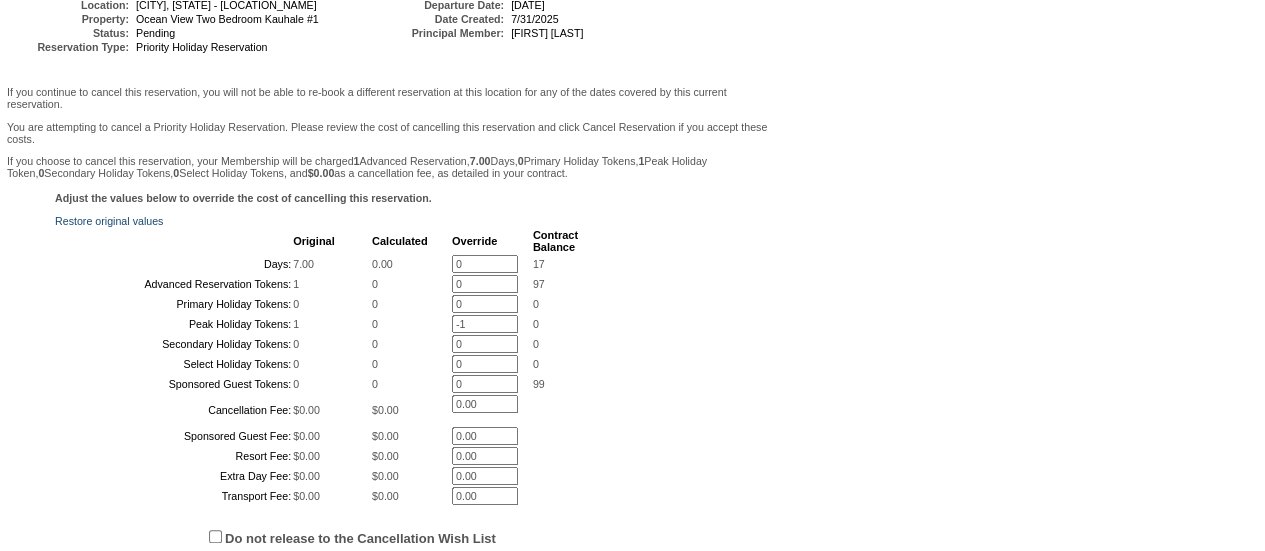 click on "Adjust the values below to override the cost of cancelling this reservation.
Restore original values
Original
Calculated
Override
Contract
Balance
Days:
7.00
0.00
0
*
17
Advanced Reservation Tokens:
1
0
0
*
97" at bounding box center [387, 426] 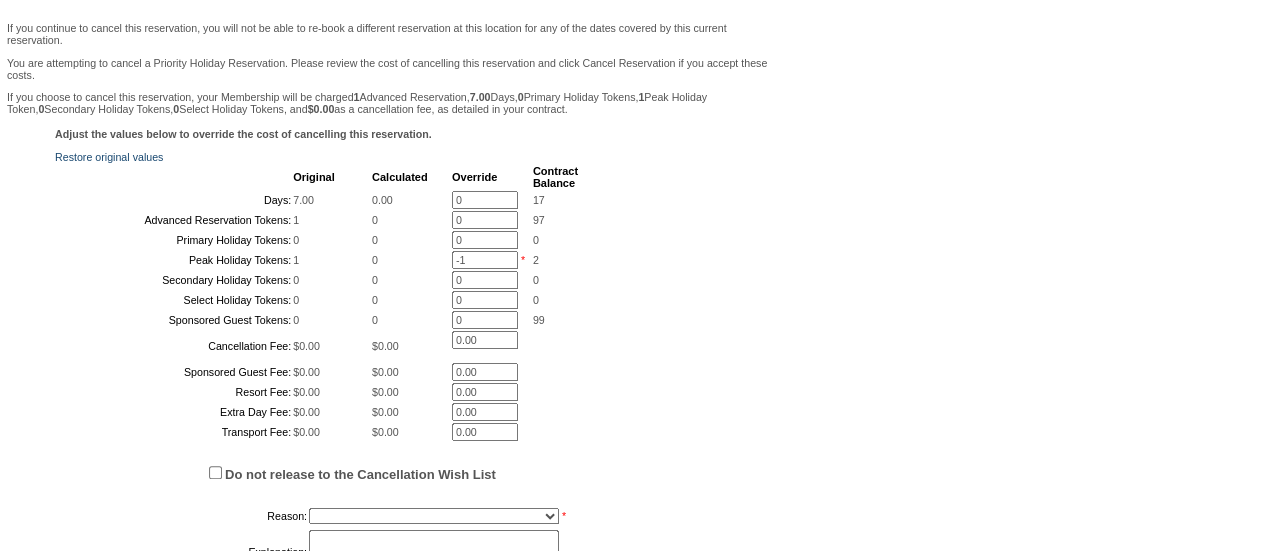 scroll, scrollTop: 312, scrollLeft: 0, axis: vertical 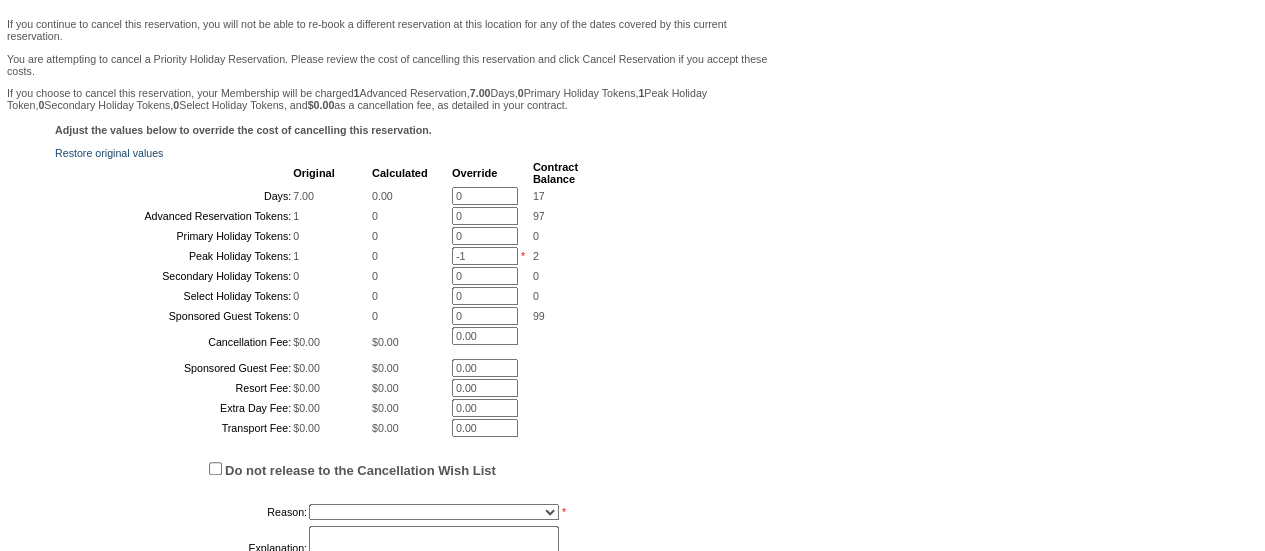 drag, startPoint x: 487, startPoint y: 315, endPoint x: 397, endPoint y: 300, distance: 91.24144 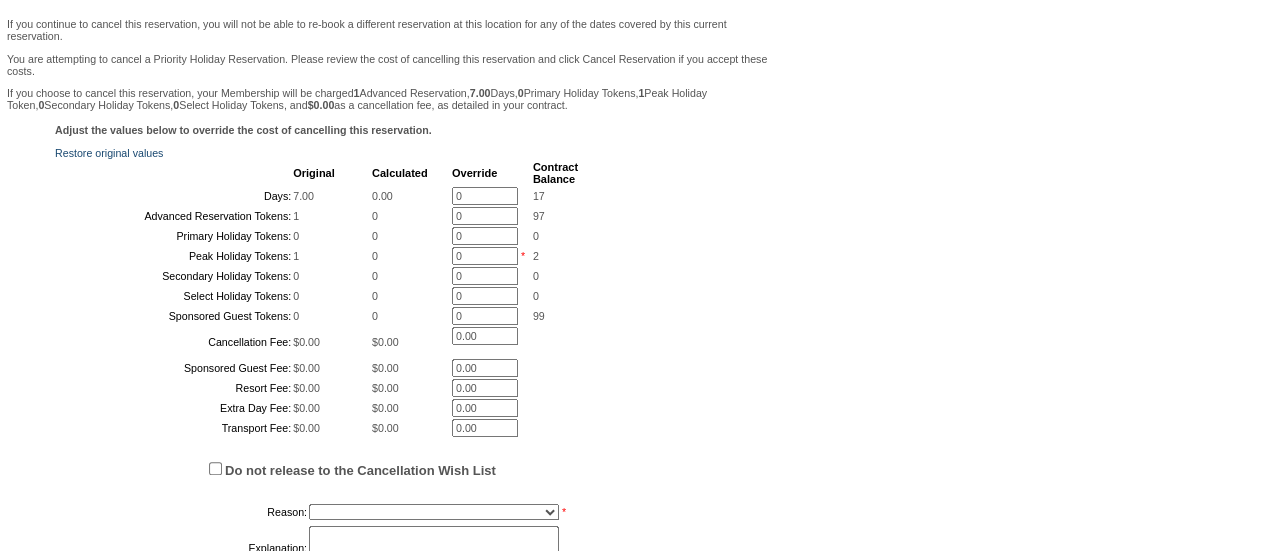 type on "0" 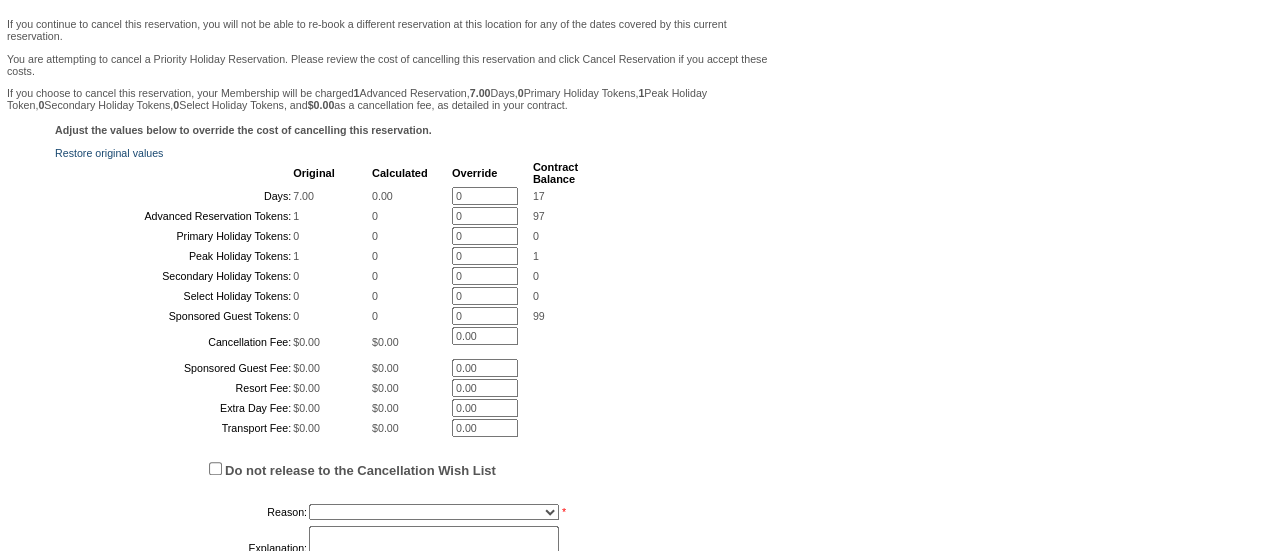 click on "1" at bounding box center [555, 256] 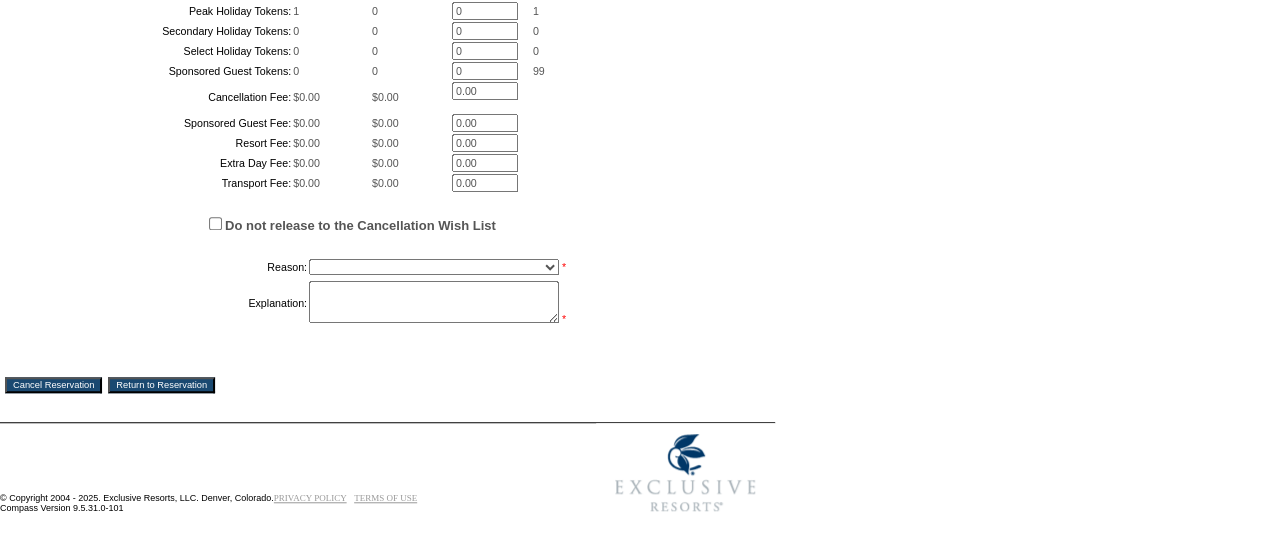scroll, scrollTop: 671, scrollLeft: 0, axis: vertical 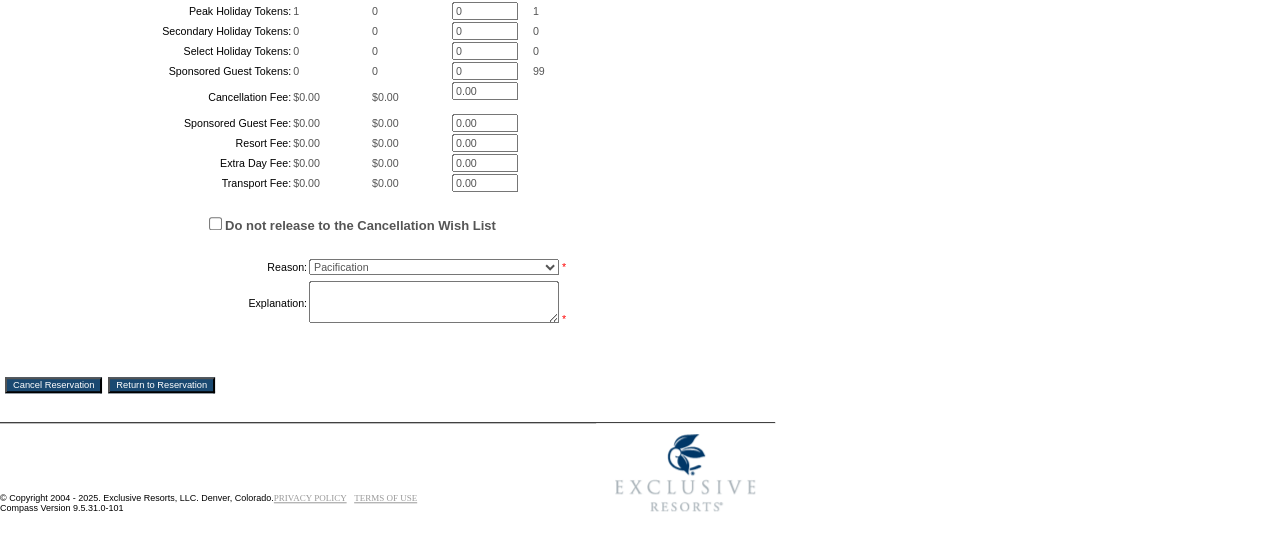 click on "Creating Continuous Stay
Days Booked After Cancellation
Experiential / Hotel / Partner / Charity
Force Majeure
Operations Recosting
Pacification
Pacification – Medical
Pacification – New Member
Program-Specific Discount
Reserved Rollover Available
Sales Exception
Ultra Cancellation Waiver" at bounding box center [434, 267] 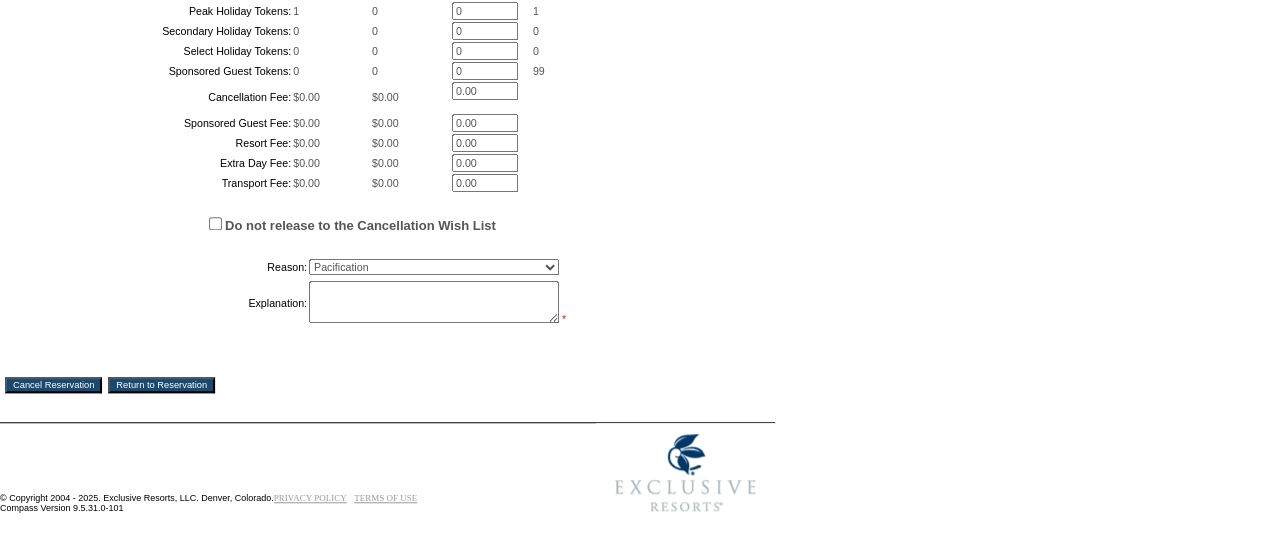 click on "Creating Continuous Stay
Days Booked After Cancellation
Experiential / Hotel / Partner / Charity
Force Majeure
Operations Recosting
Pacification
Pacification – Medical
Pacification – New Member
Program-Specific Discount
Reserved Rollover Available
Sales Exception
Ultra Cancellation Waiver
*" at bounding box center (443, 267) 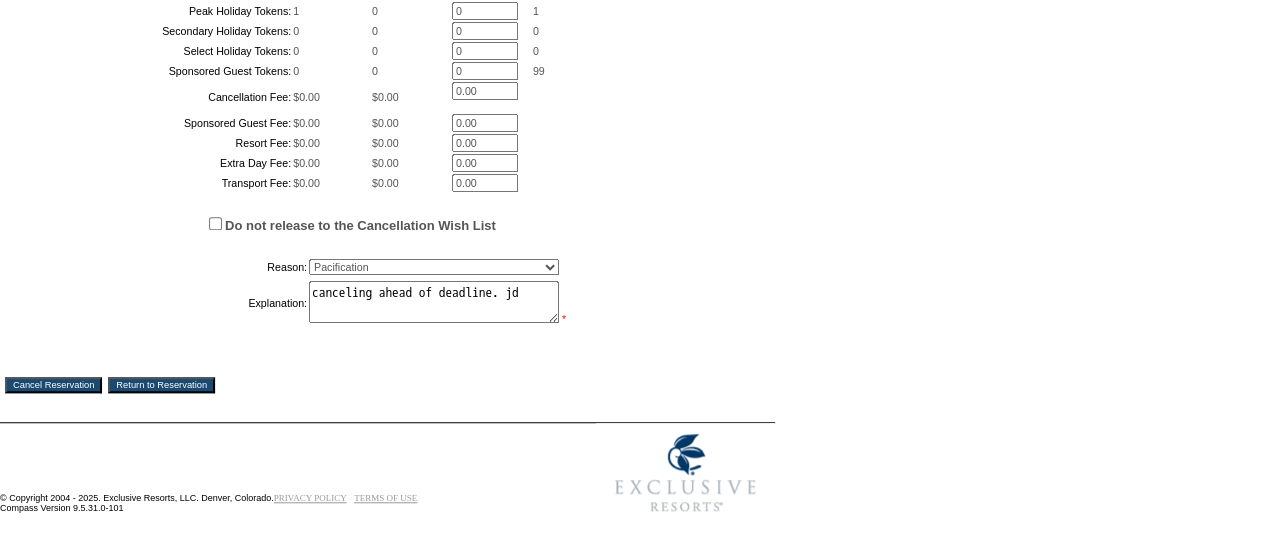 type on "canceling ahead of deadline. jd" 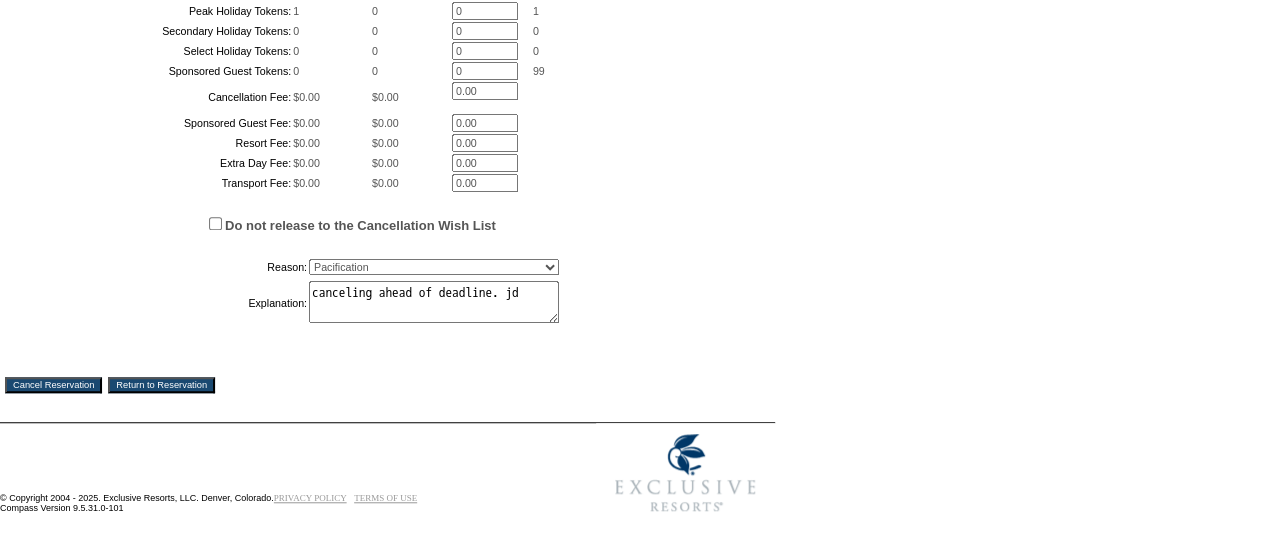 click on "Cancel Reservation" at bounding box center (53, 385) 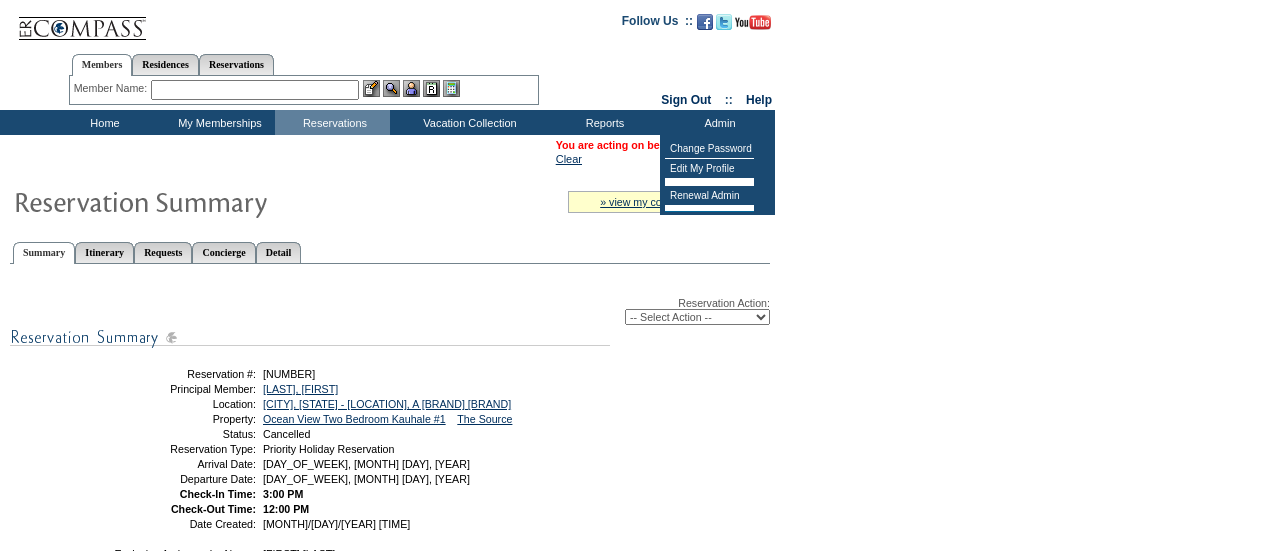scroll, scrollTop: 0, scrollLeft: 0, axis: both 